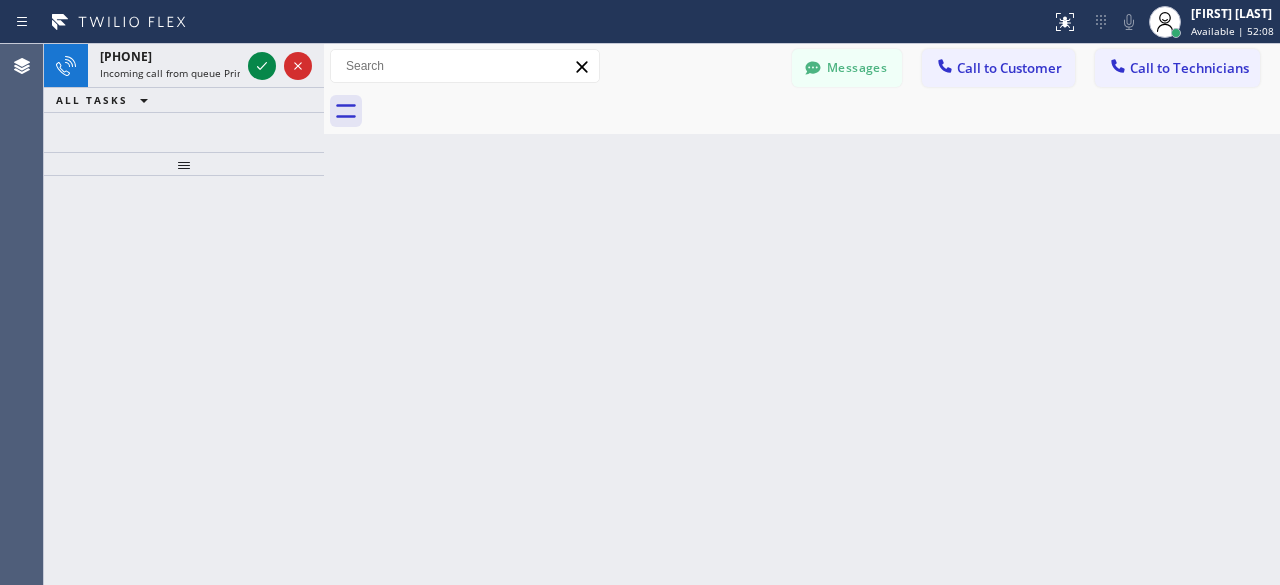 scroll, scrollTop: 0, scrollLeft: 0, axis: both 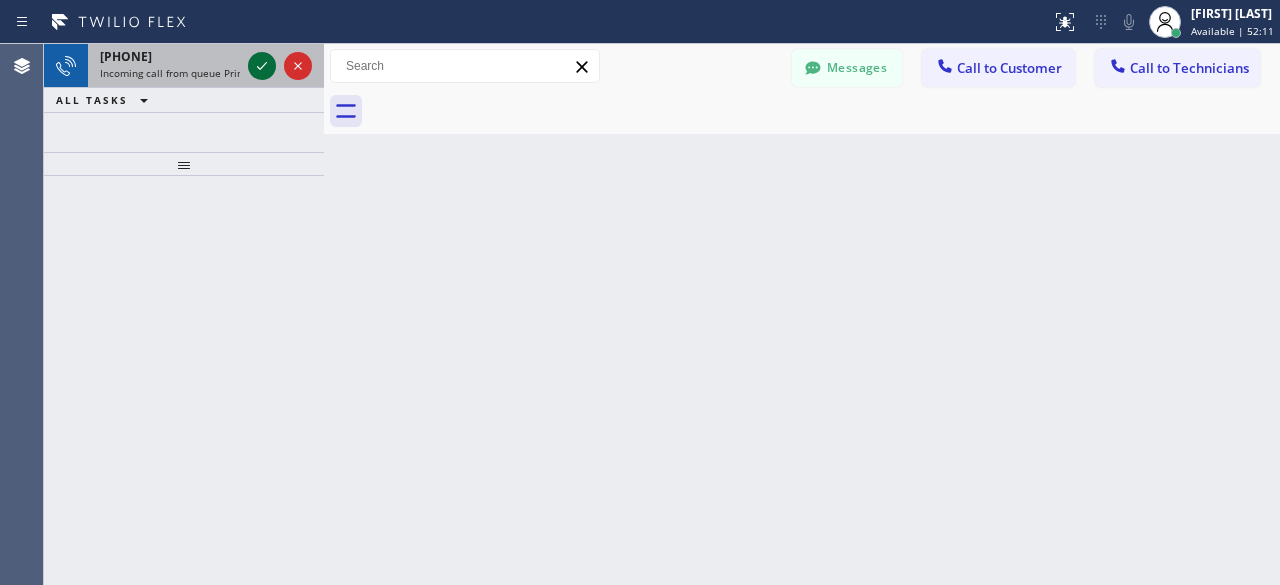 drag, startPoint x: 0, startPoint y: 0, endPoint x: 266, endPoint y: 67, distance: 274.30823 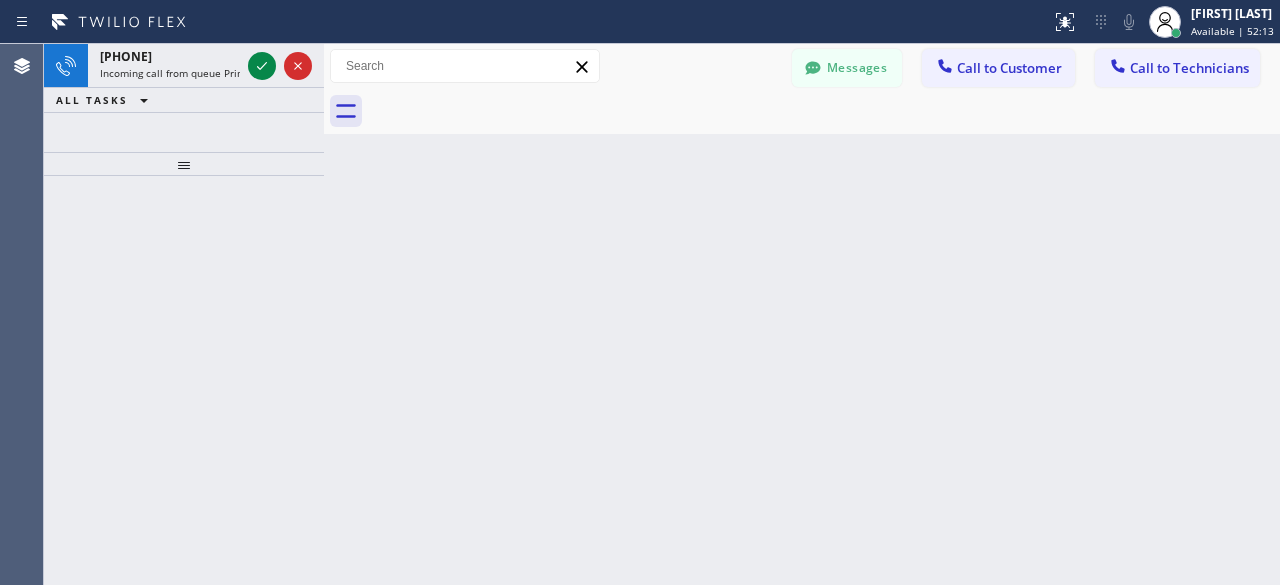 click 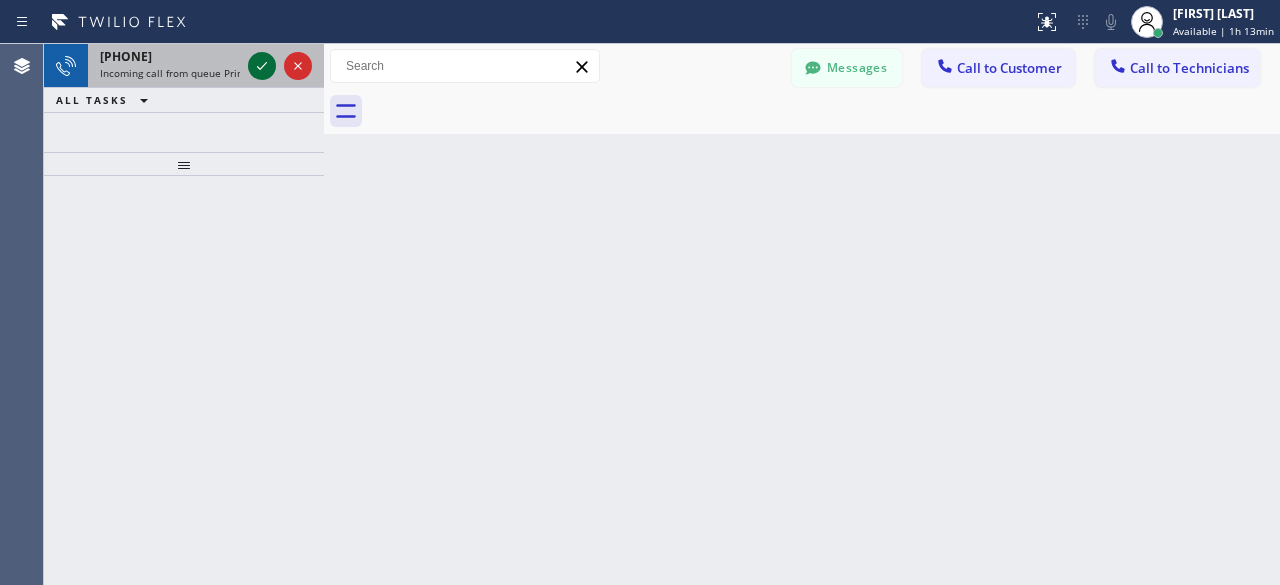 click 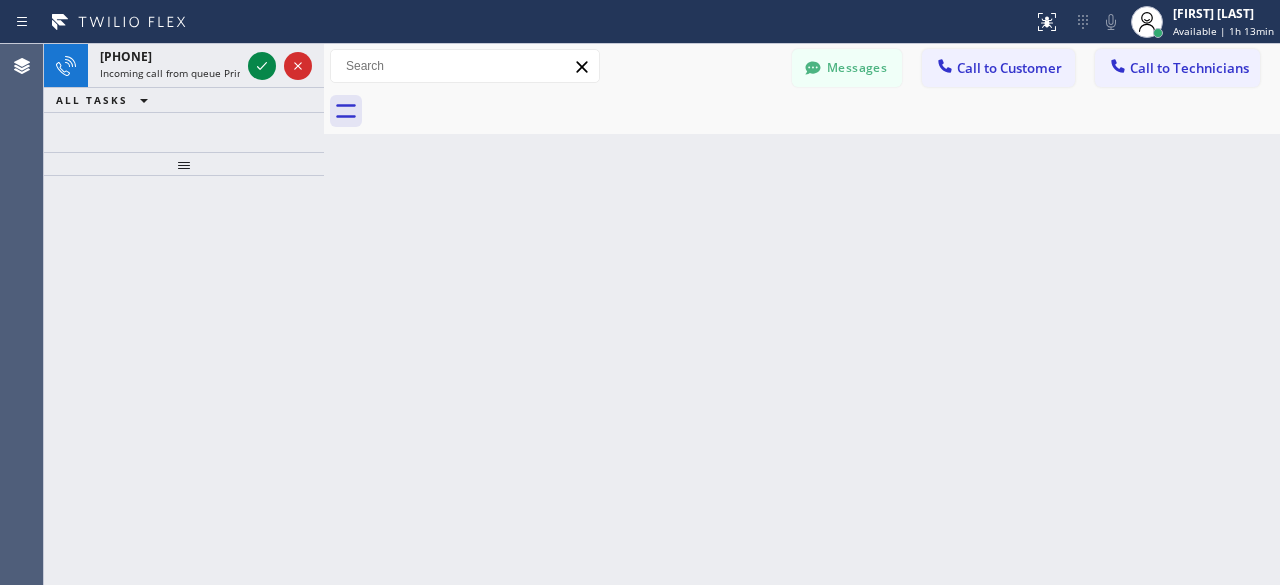 click 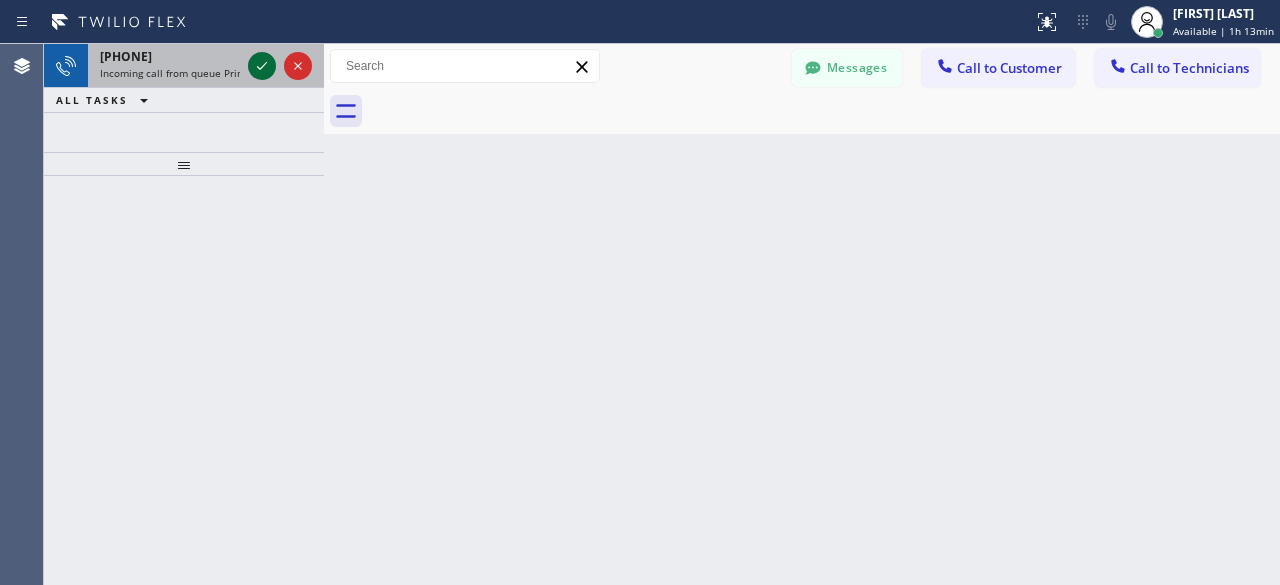 click 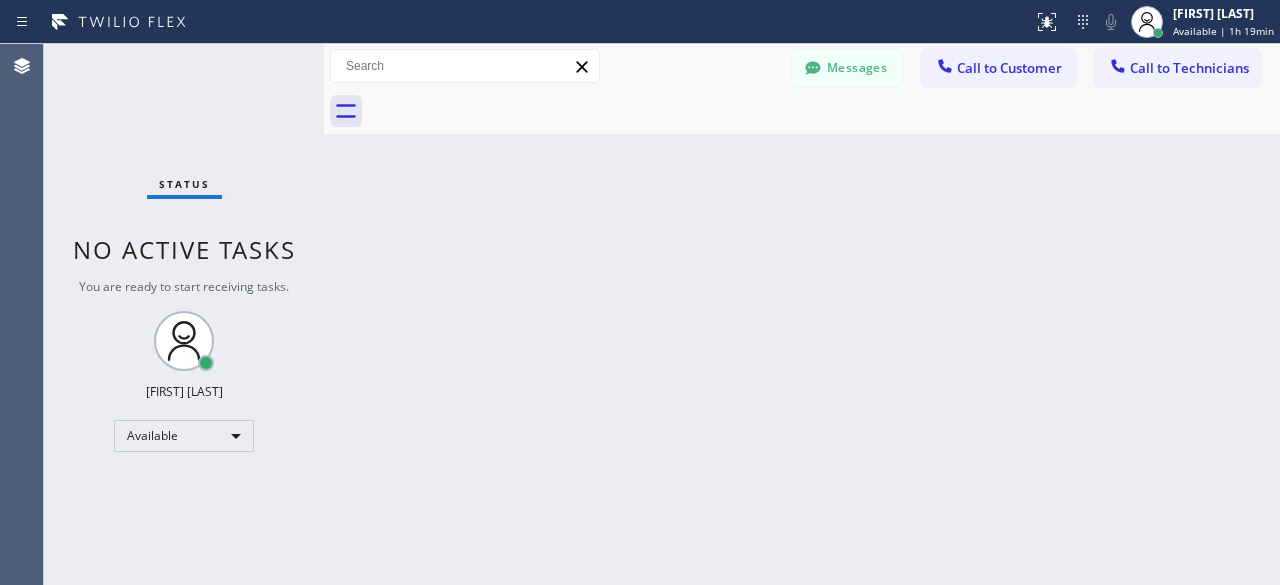 click on "Status   No active tasks     You are ready to start receiving tasks.   [FIRST] [LAST] Available" at bounding box center [184, 314] 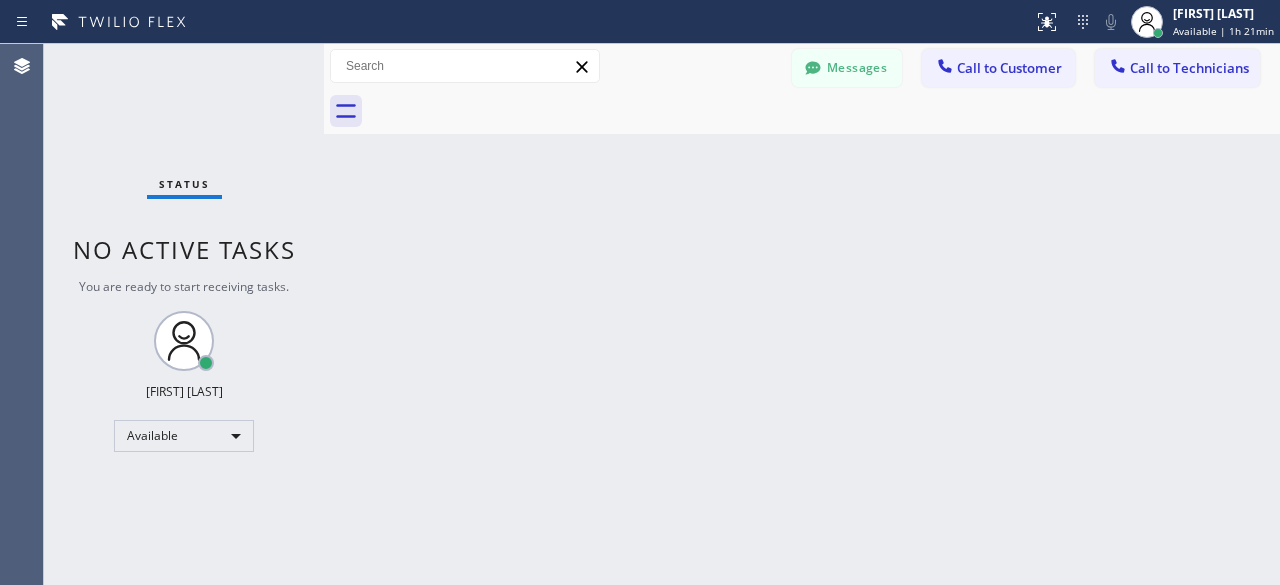 click on "Status   No active tasks     You are ready to start receiving tasks.   [FIRST] [LAST] Available" at bounding box center (184, 314) 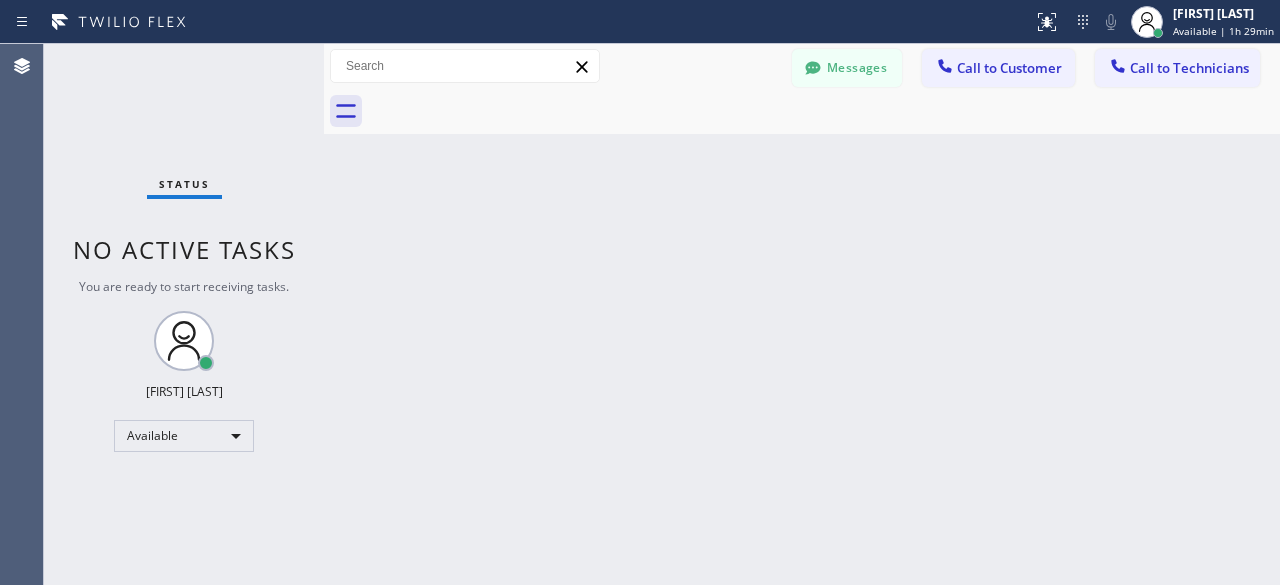 click on "Status   No active tasks     You are ready to start receiving tasks.   [FIRST] [LAST] Available" at bounding box center (184, 314) 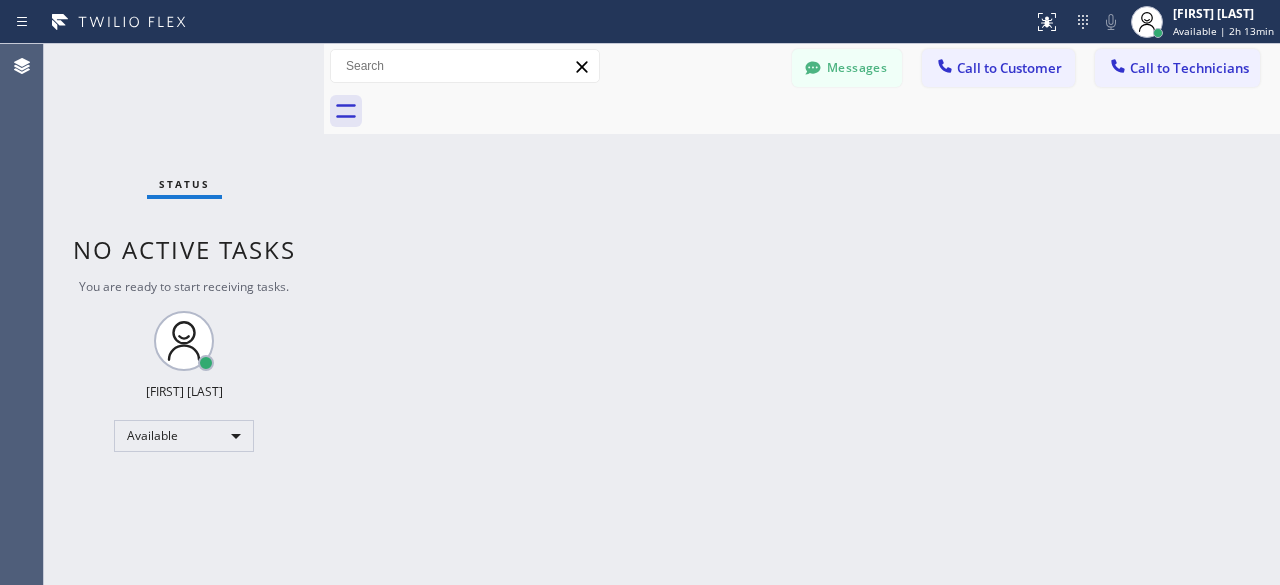 click on "Status   No active tasks     You are ready to start receiving tasks.   [FIRST] [LAST] Available" at bounding box center [184, 314] 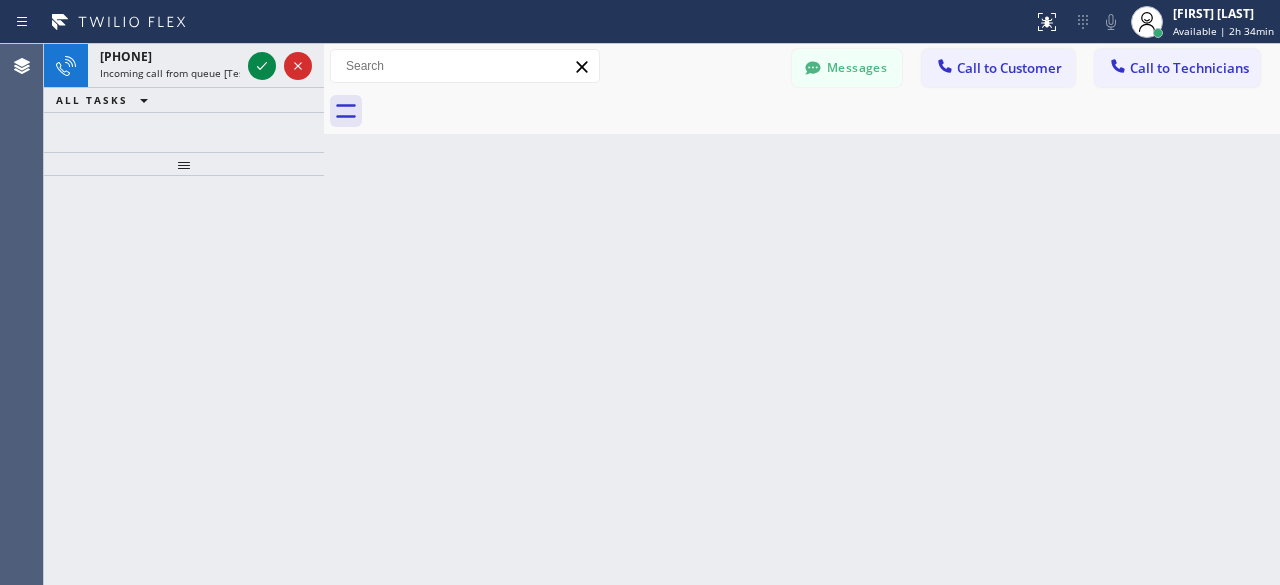 click at bounding box center [184, 380] 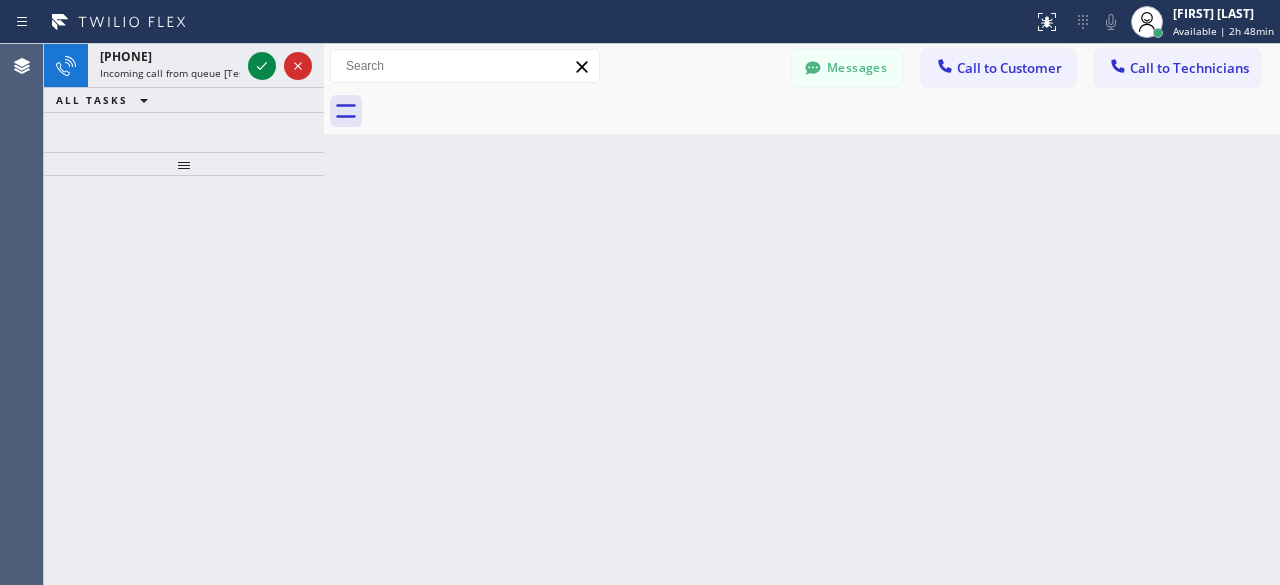 click at bounding box center (184, 164) 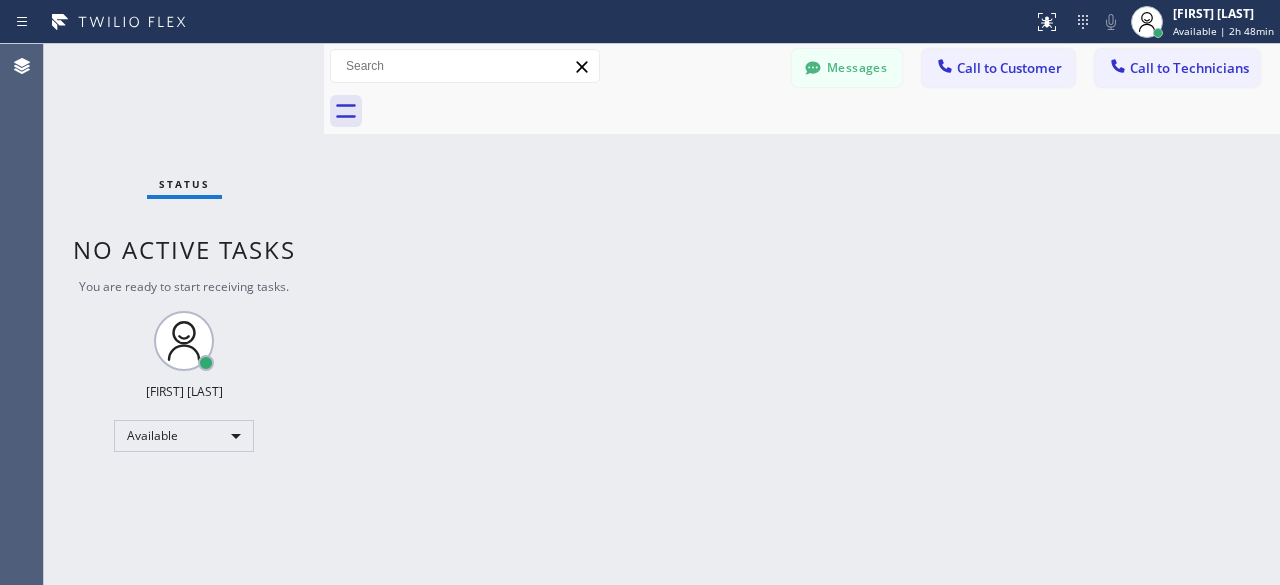 click on "Status   No active tasks     You are ready to start receiving tasks.   [FIRST] [LAST] Available" at bounding box center [184, 314] 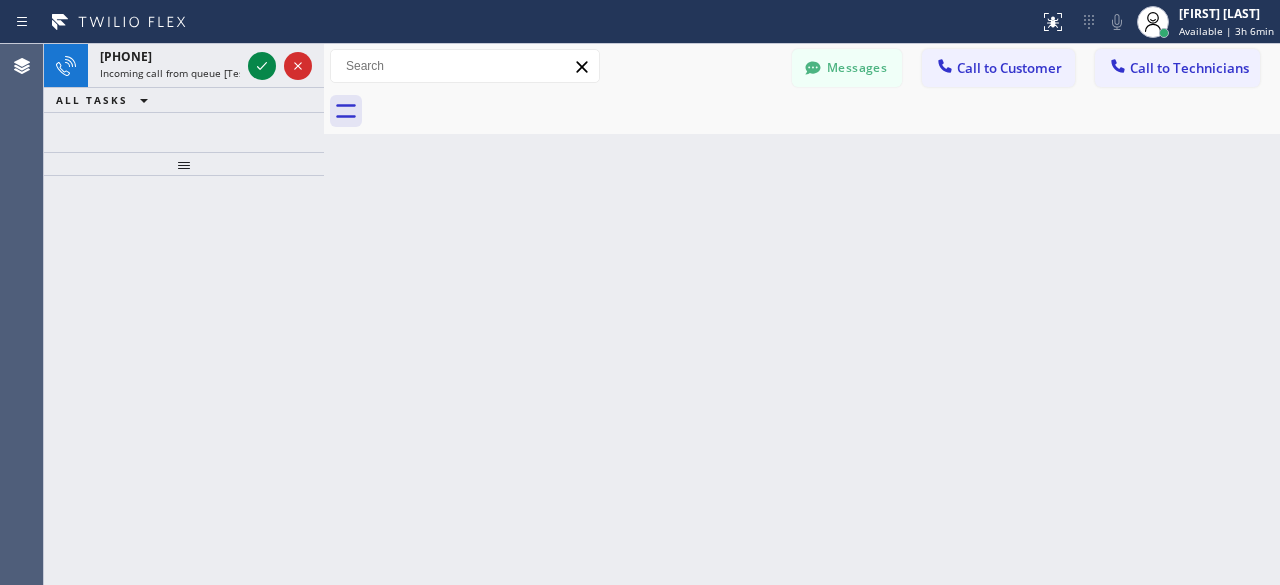 click at bounding box center [184, 380] 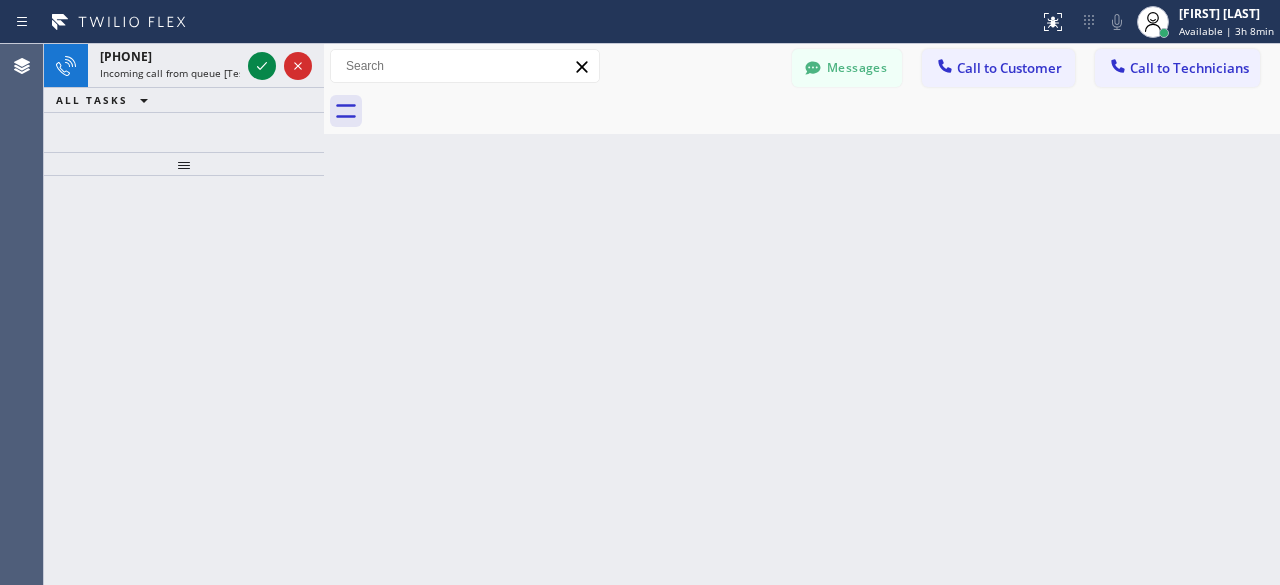 click at bounding box center [184, 380] 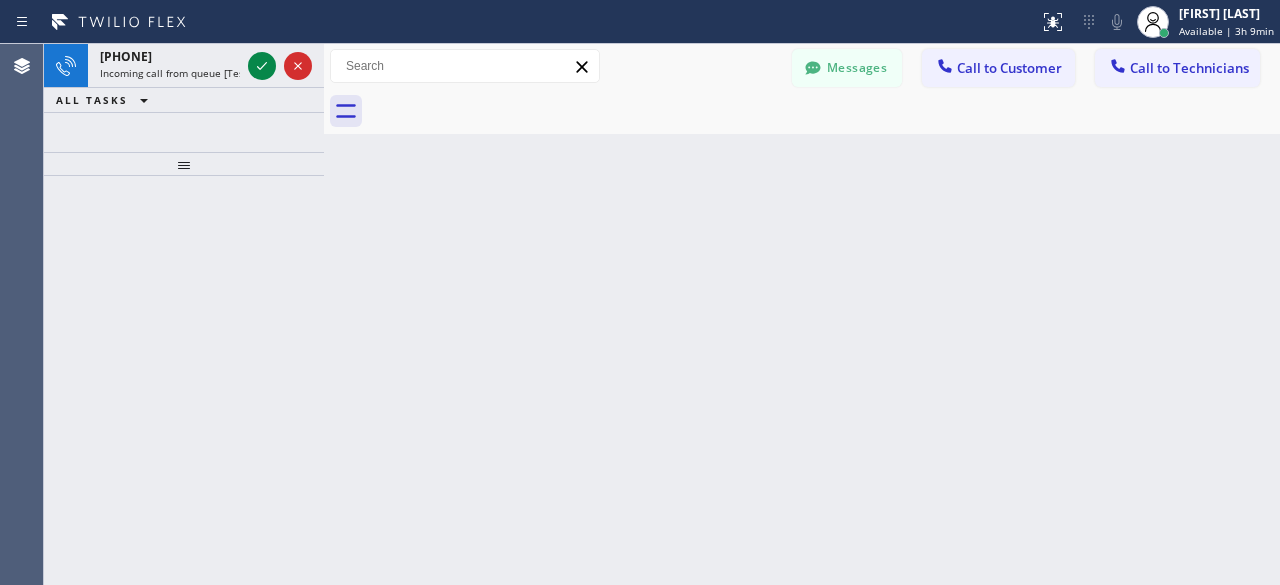 click at bounding box center [184, 380] 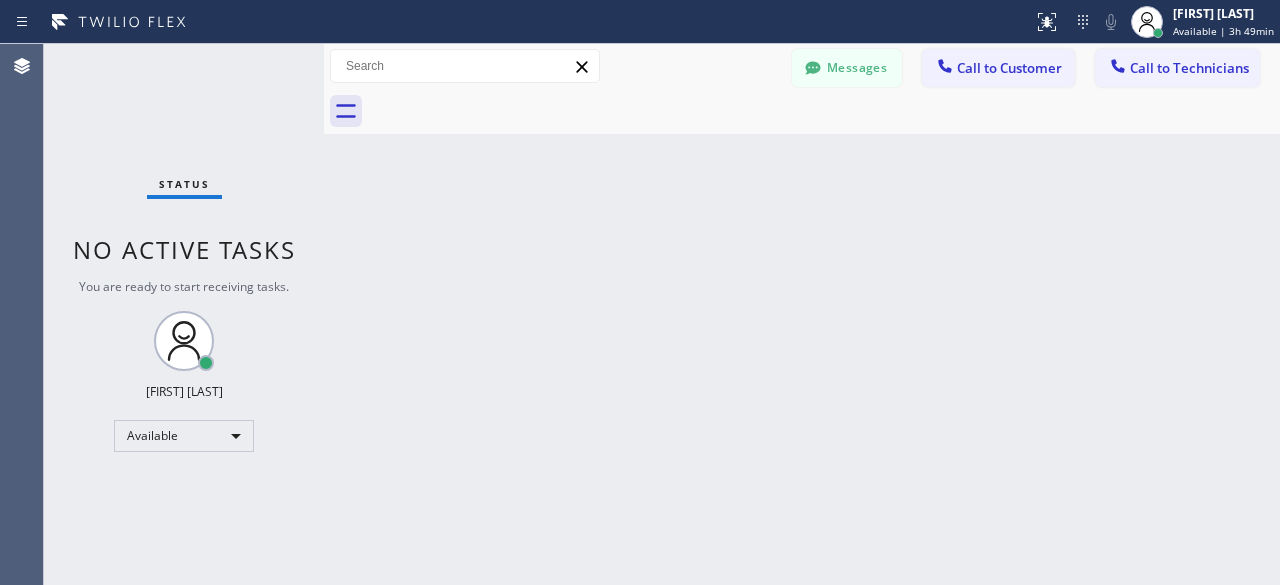 click on "Status   No active tasks     You are ready to start receiving tasks.   [FIRST] [LAST] Available" at bounding box center [184, 314] 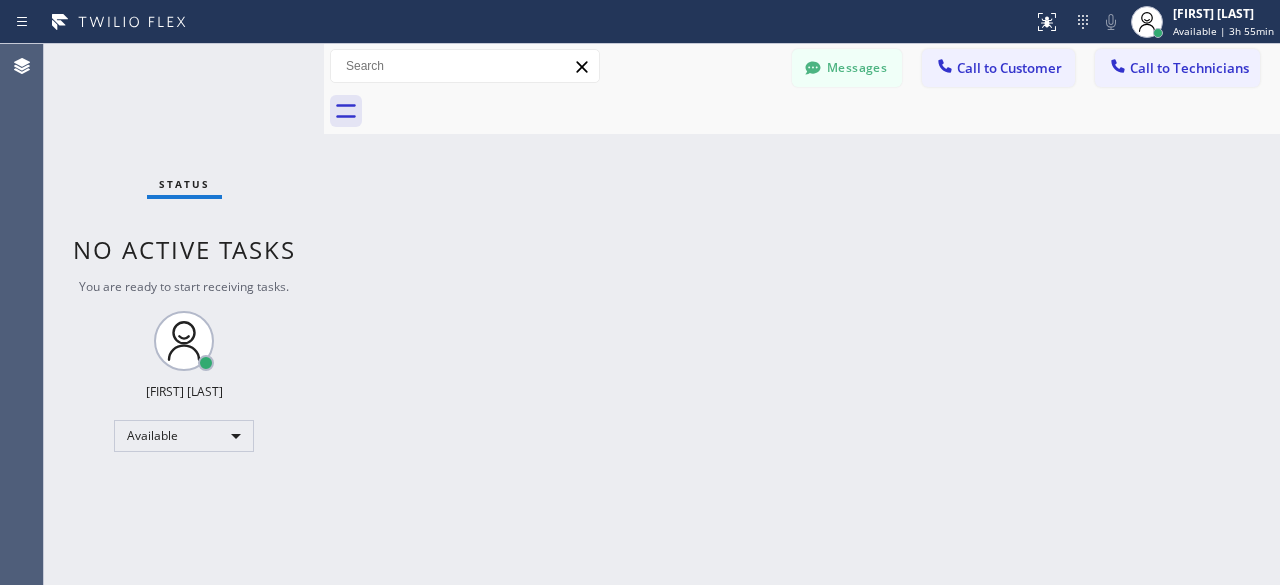 click on "Status   No active tasks     You are ready to start receiving tasks.   [FIRST] [LAST] Available" at bounding box center [184, 314] 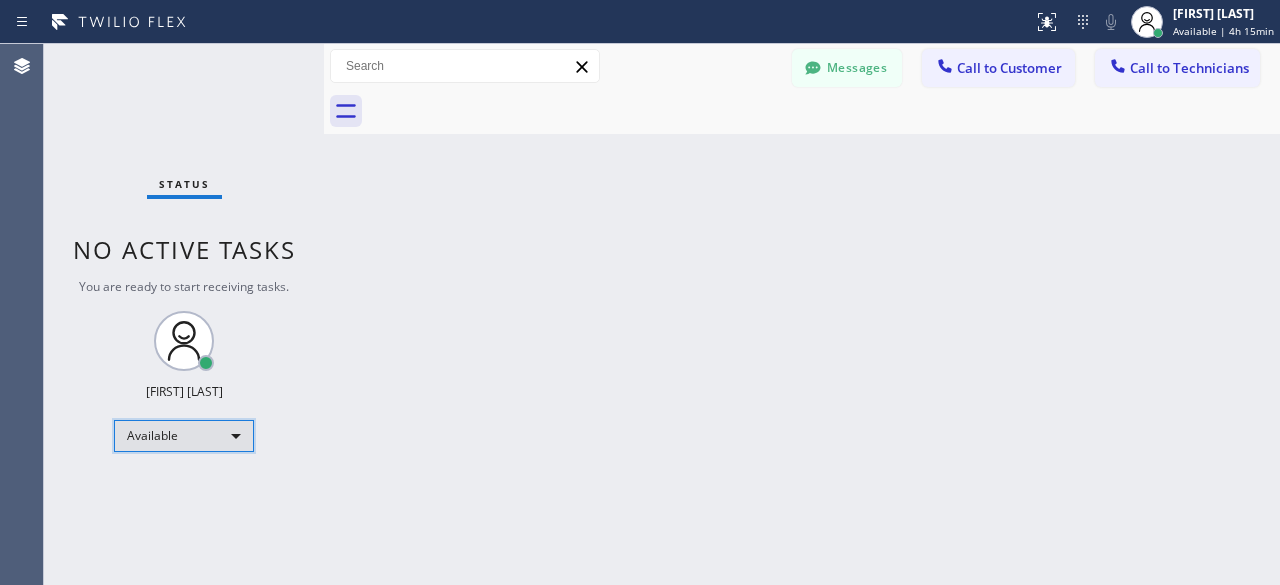 click on "Available" at bounding box center [184, 436] 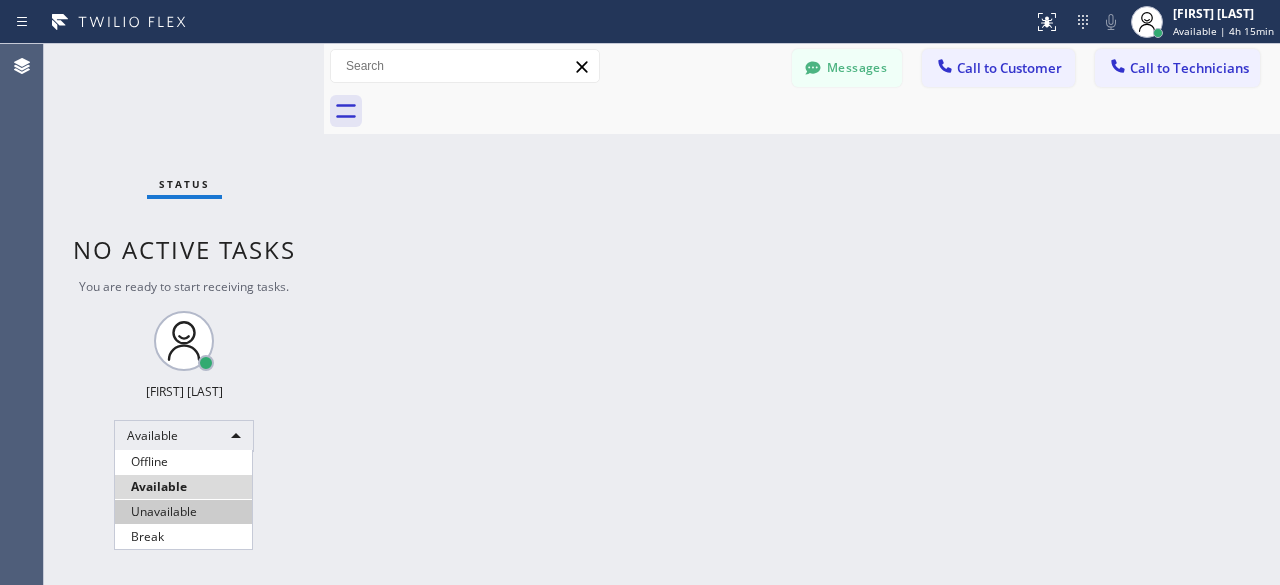 click on "Unavailable" at bounding box center (183, 512) 